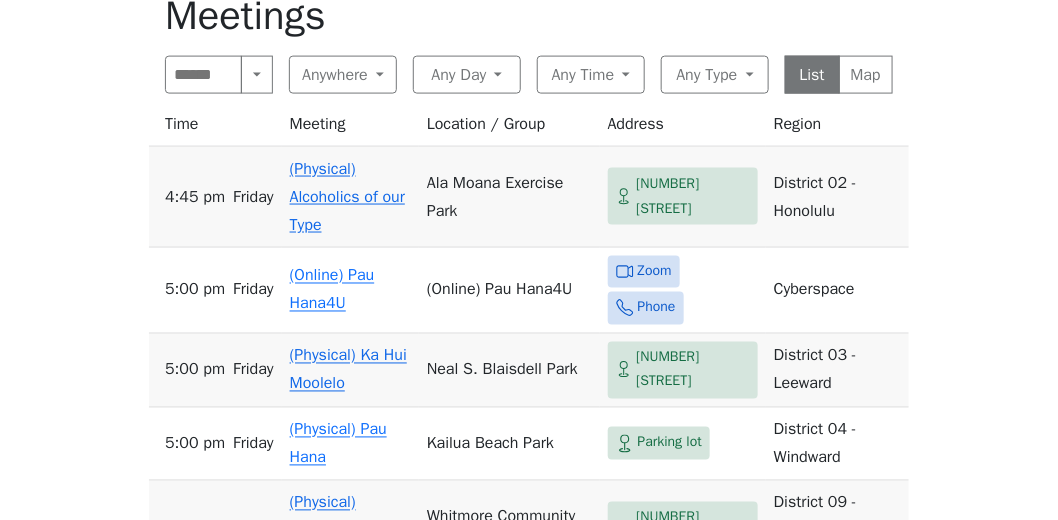 scroll, scrollTop: 749, scrollLeft: 0, axis: vertical 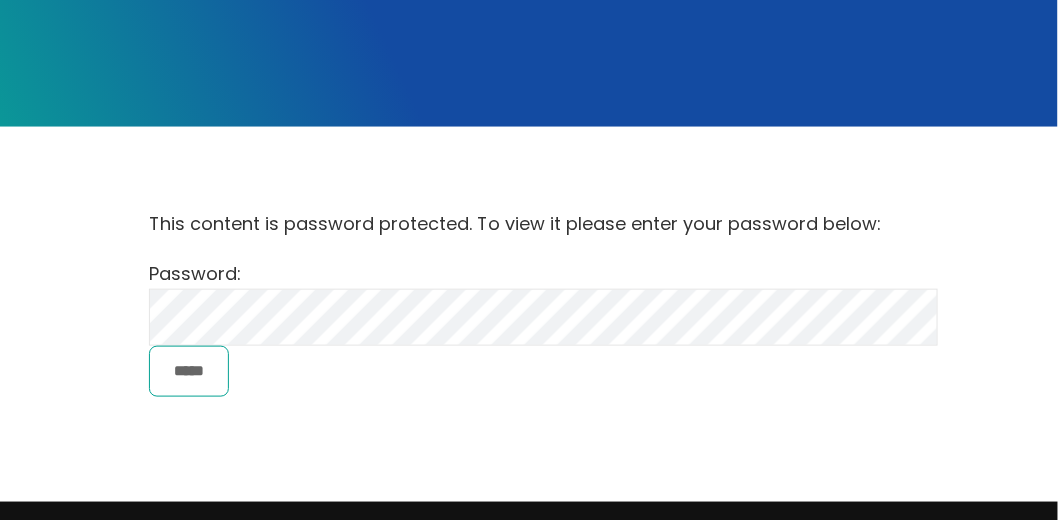 click on "*****" at bounding box center (189, 371) 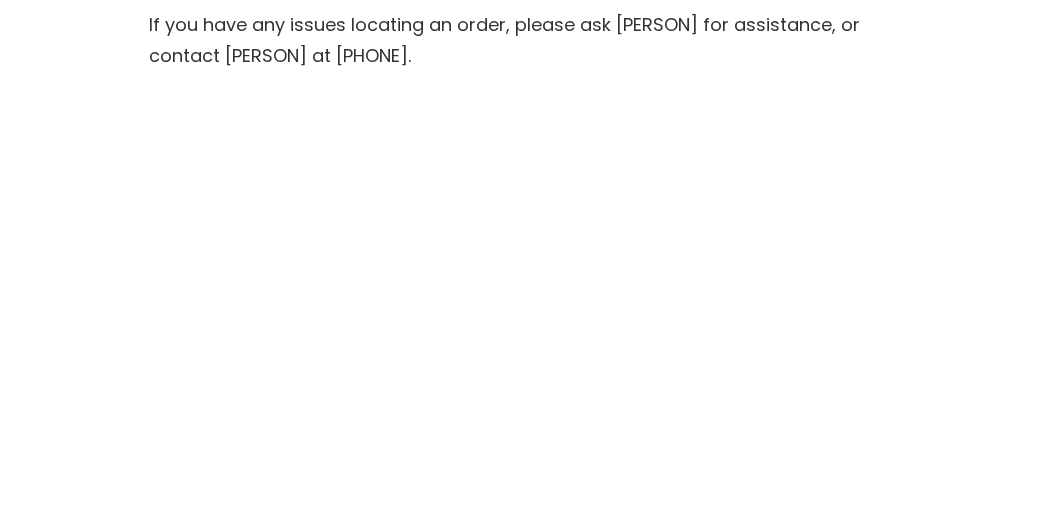 scroll, scrollTop: 905, scrollLeft: 0, axis: vertical 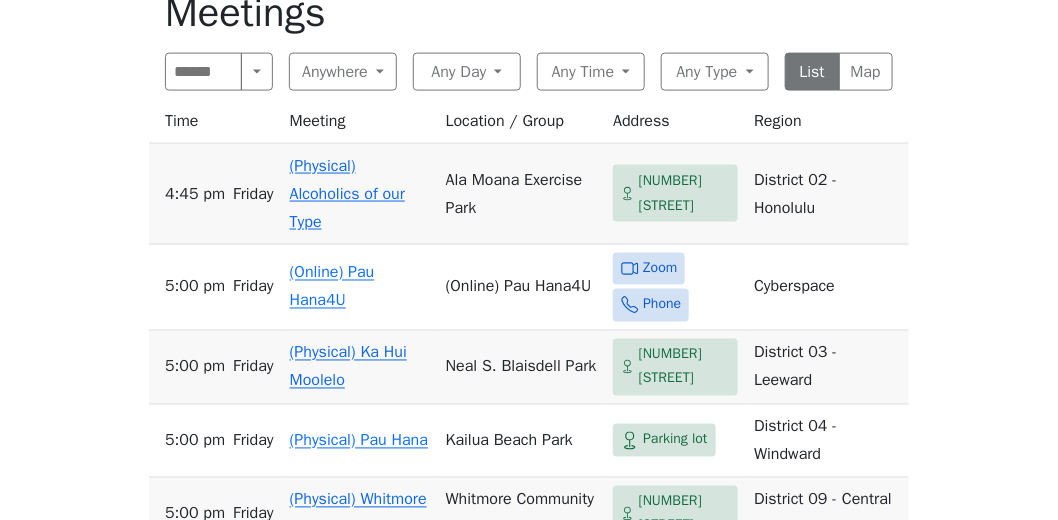 click on "If you know of a meeting listed here that NO LONGER MEETS, please call [PHONE] so we can remove it. To list a new meeting, submit an Add/Change Form under the Meetings drop-down menu.
Meetings Search Near Location Near Me Anywhere Anywhere Cyberspace 67 District 01 - Diamond Head 24 District 02 - Honolulu 41 District 03 - Leeward 15 District 04 - Windward 33 District 09 - Central North Shore 23 District 10 - Waikiki 36 District 17 - Waianae 30 Honolulu 1 Any Day Any Day Sunday 33 Monday 42 Tuesday 42 Wednesday 37 Thursday 37 Friday 43 Saturday 36 Any Time Any Time Morning 91 Midday 27 Evening 146 Night 23 Any Type Any Type In-person 203 Online 71 11th Step Meditation 7 12 Steps & 12 Traditions 16 As Bill Sees It 3 Big Book 36 Birthday 2 Child-Friendly 29 Closed 27 Daily Reflections 44 Discussion 70 English 116 Grapevine 9 LGBTQ 6 Literature 73 Living Sober 4 Meditation 8 Men 8 Newcomer 17 Open 226 Outdoor Meeting 77 Spanish 1 Speaker 8 Speaker/Discussion 115 Step Meeting 12 1 56" at bounding box center [529, 406] 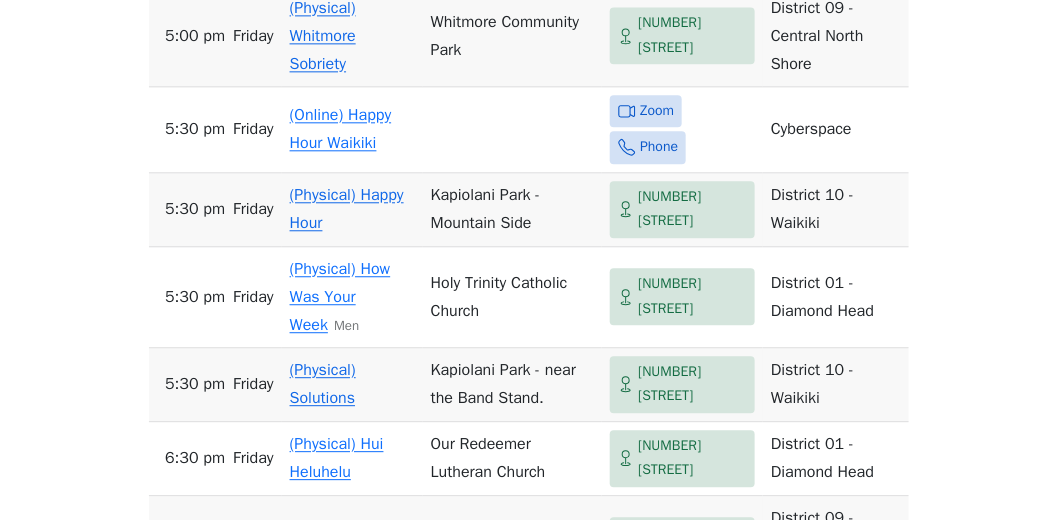 scroll, scrollTop: 1242, scrollLeft: 0, axis: vertical 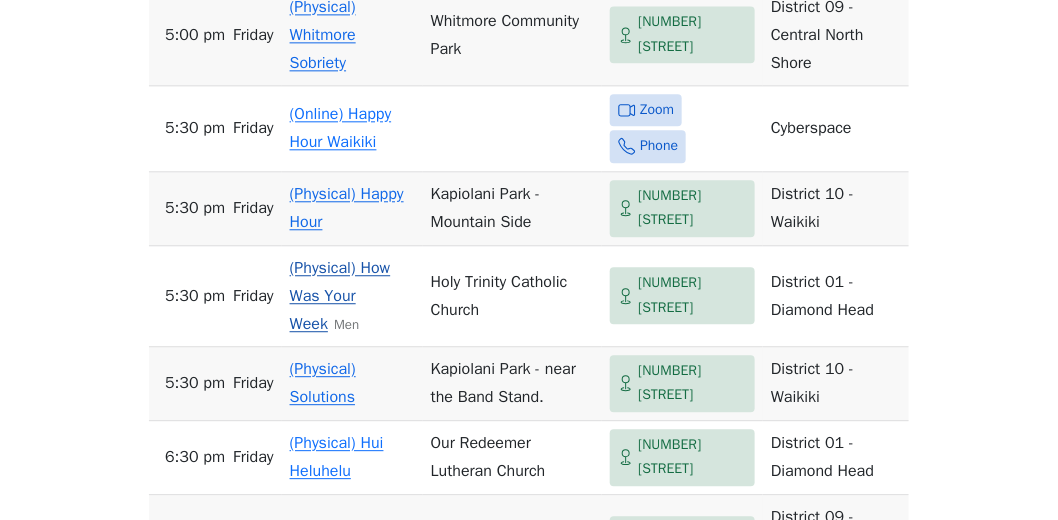 click on "5919 Kalanianaʻole Hwy" at bounding box center (692, 295) 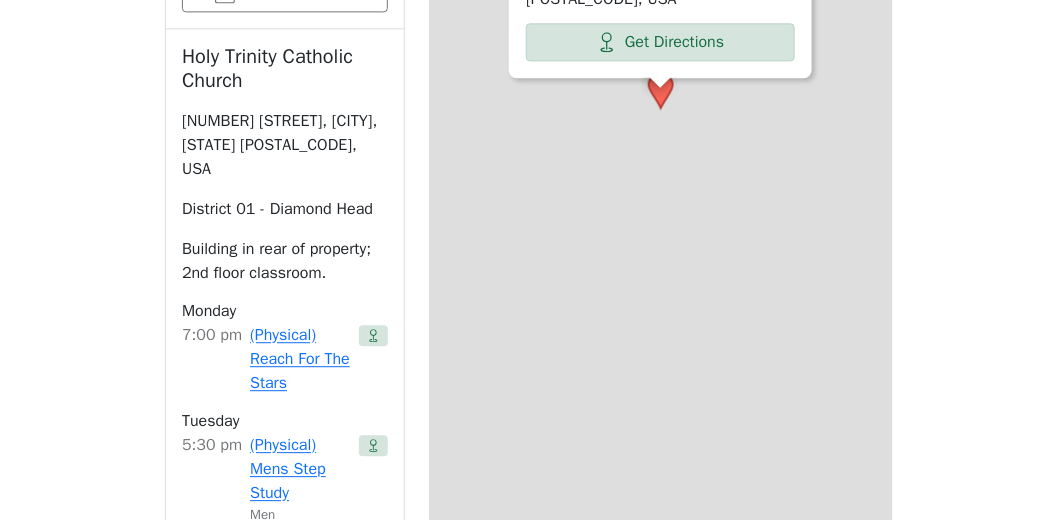 scroll, scrollTop: 720, scrollLeft: 0, axis: vertical 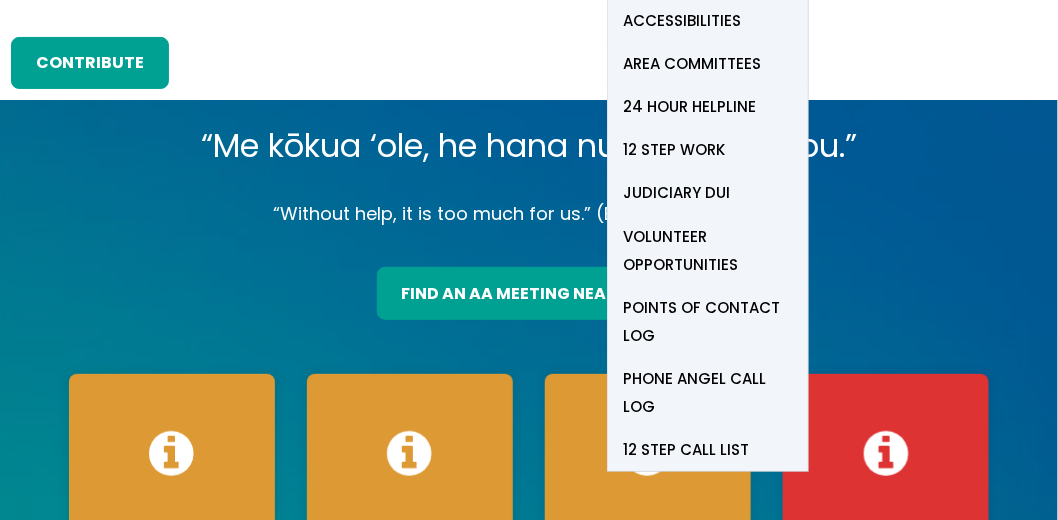 click on "12 Step Call List" at bounding box center [686, 450] 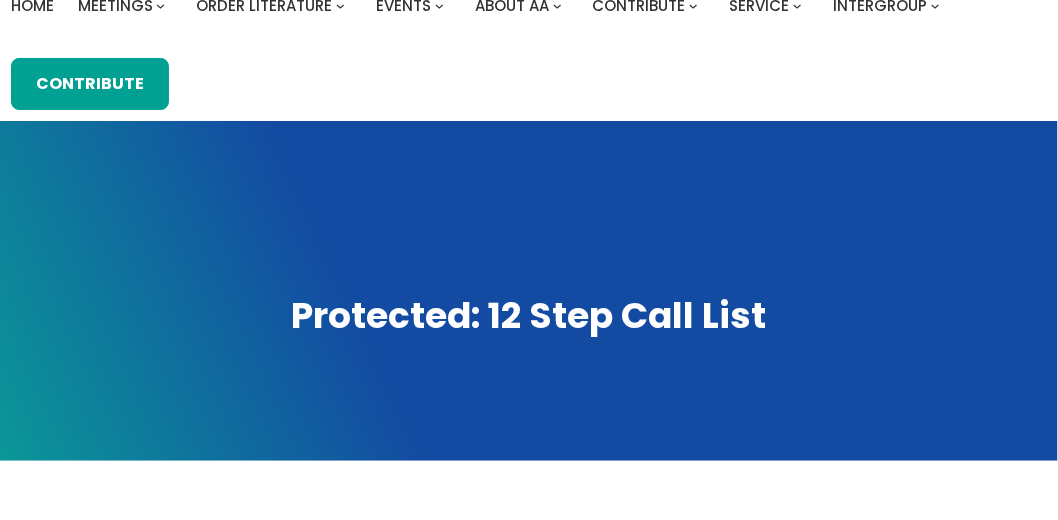 scroll, scrollTop: 69, scrollLeft: 0, axis: vertical 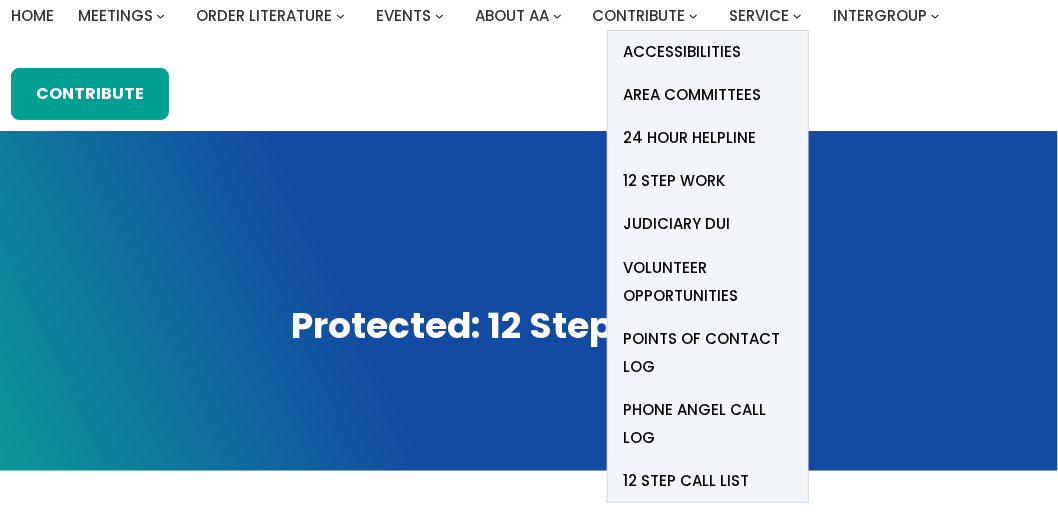 click on "Service" at bounding box center (759, 15) 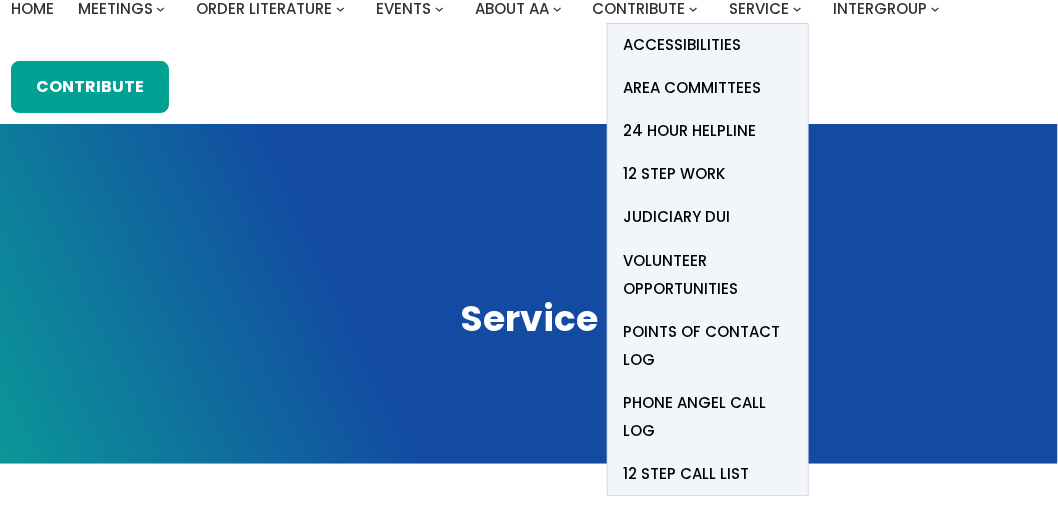 scroll, scrollTop: 87, scrollLeft: 0, axis: vertical 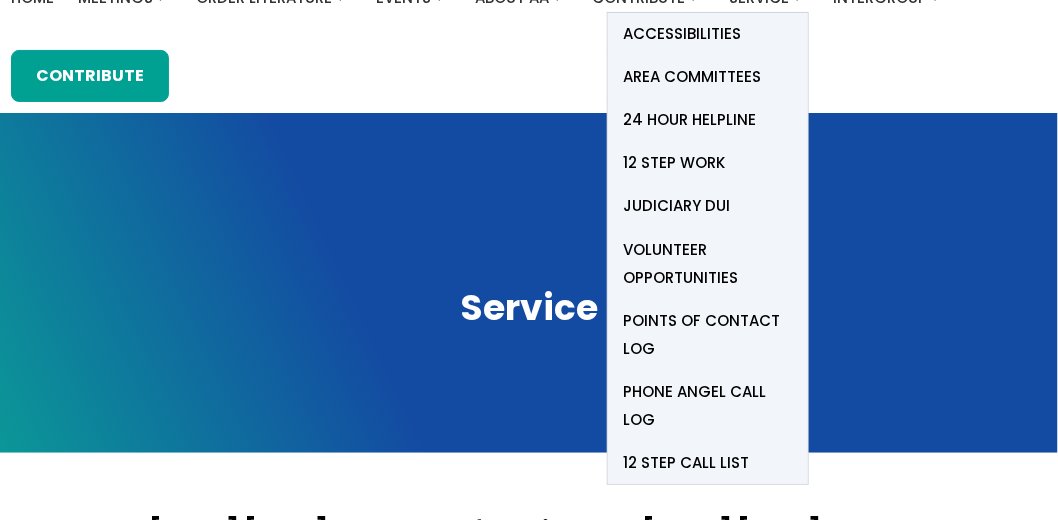 click on "12 Step Call List" at bounding box center (686, 463) 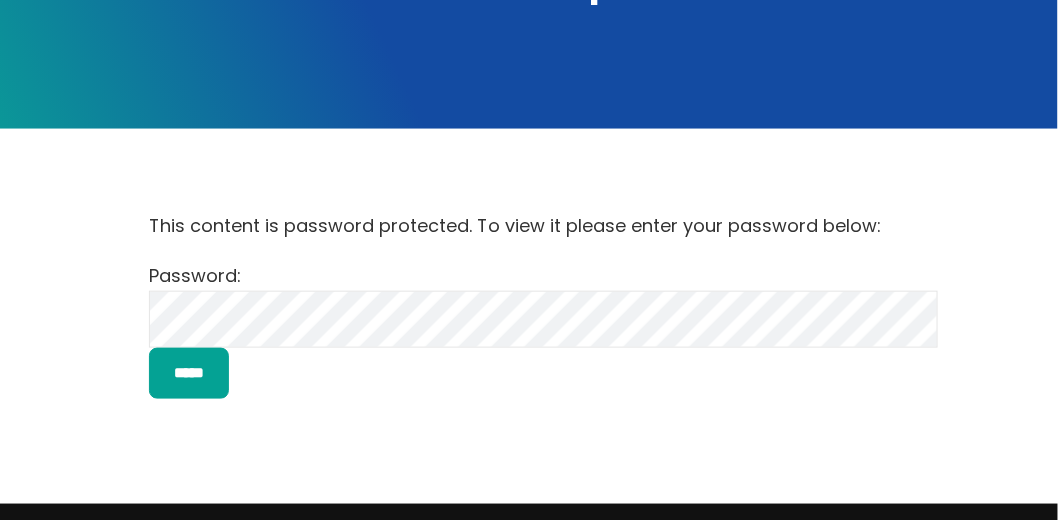 scroll, scrollTop: 413, scrollLeft: 0, axis: vertical 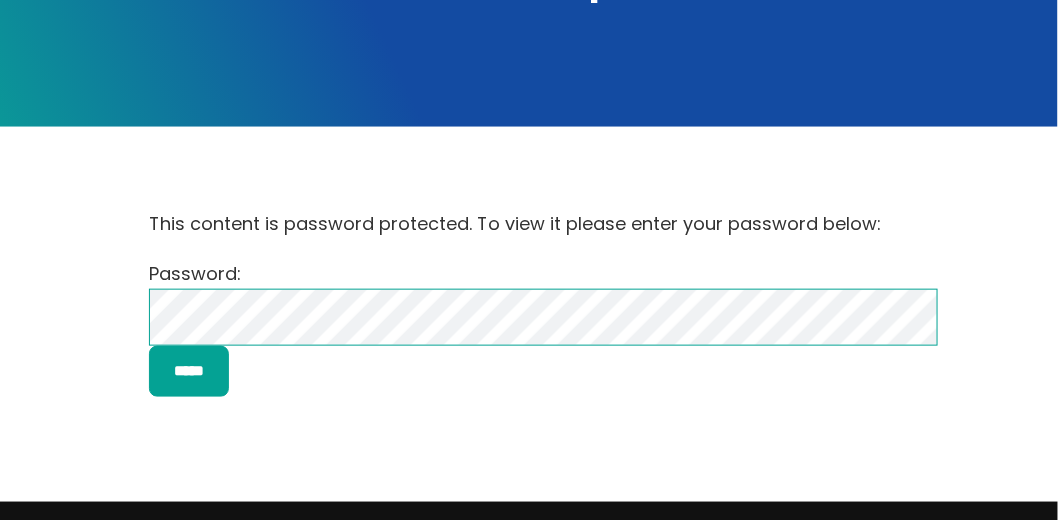 click on "Alcoholics Anonymous on Oahu
Home Meetings Physical Meetings Online Meetings Printable Meeting Schedules A.A. Meeting Add/Change Form Virtual Meeting Help verify attendance Order Literature Available Links: Big Book How It Works Literature Order Form The Promises Traditions Checklist 12 Traditions ORDER FORM My account My Cart Events Calendar Submit Your Event AA related events will be posted provided that they conform to the Twelve Traditions. Acceptable events would include but not be limited to the following: 1. Intergroup events (Founders Day, I.G. Round-up) 2. Area events 3. District events (alcathons) 4. Registered Homegroup events (dances, campouts, picnics) 5. AA Conventions or Conferences provided they have no outside affiliations. [contact-form 2 “Event”] About AA What Is A.A. Contribute BY Credit card BY CHECK 7th Tradition Best Practices Group Treasurer Template Service Accessibilities Area Committees 24 Hour Helpline 12 Step Work" at bounding box center [529, 298] 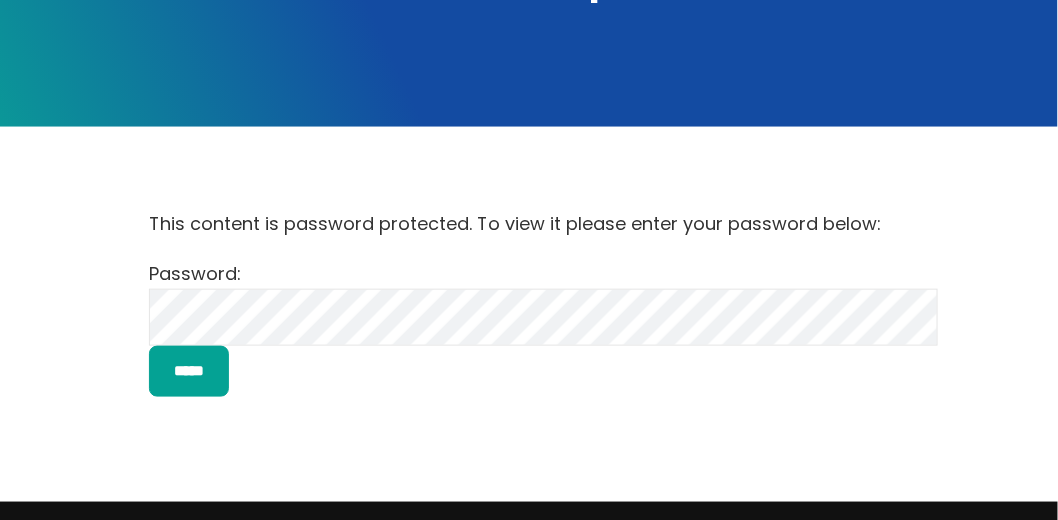 click on "This content is password protected. To view it please enter your password below:
Password:    *****" at bounding box center (529, 302) 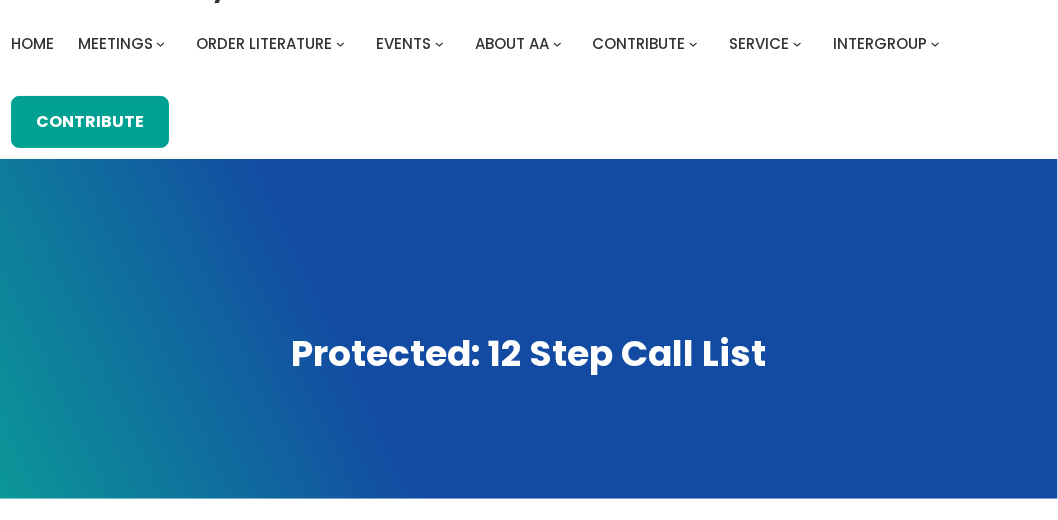 scroll, scrollTop: 0, scrollLeft: 0, axis: both 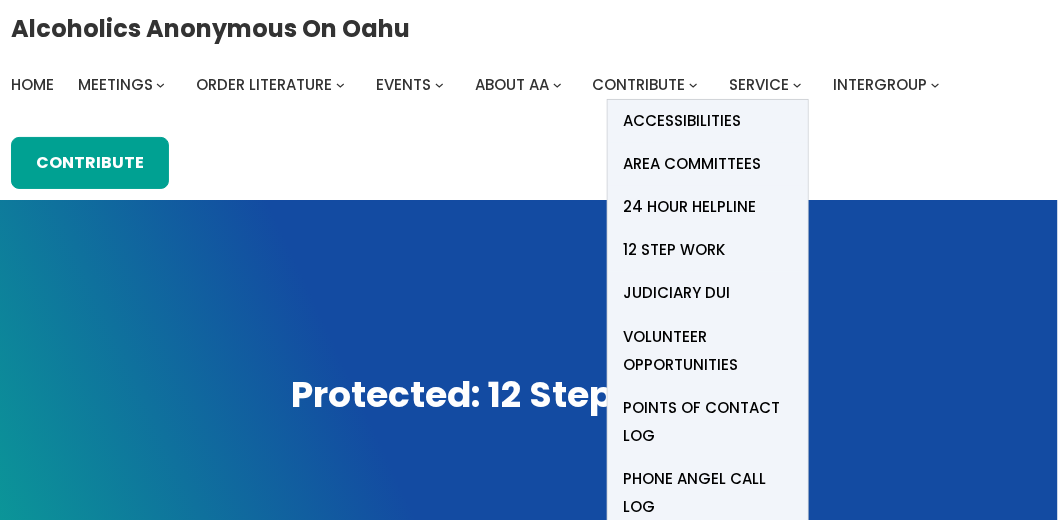 click on "Points of Contact Log" at bounding box center (708, 422) 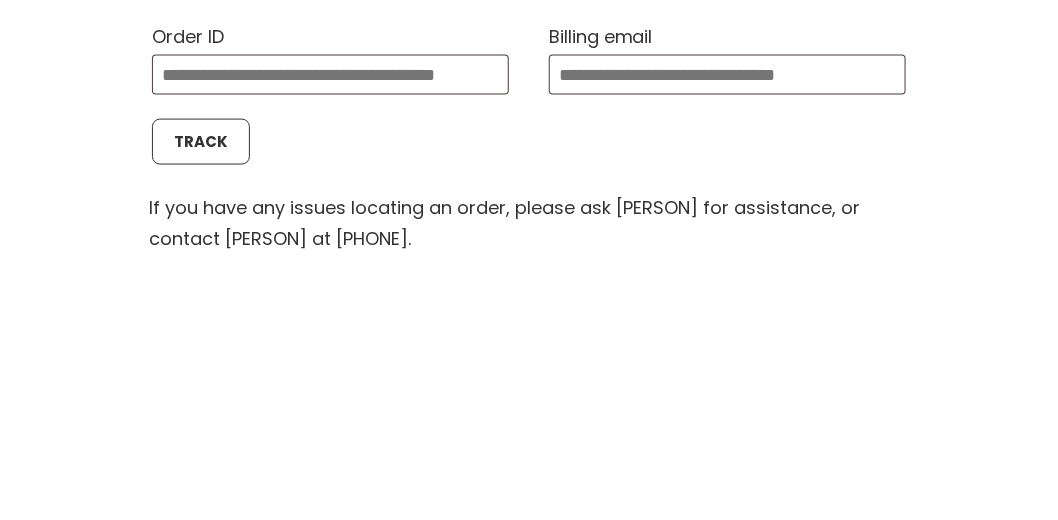 scroll, scrollTop: 821, scrollLeft: 0, axis: vertical 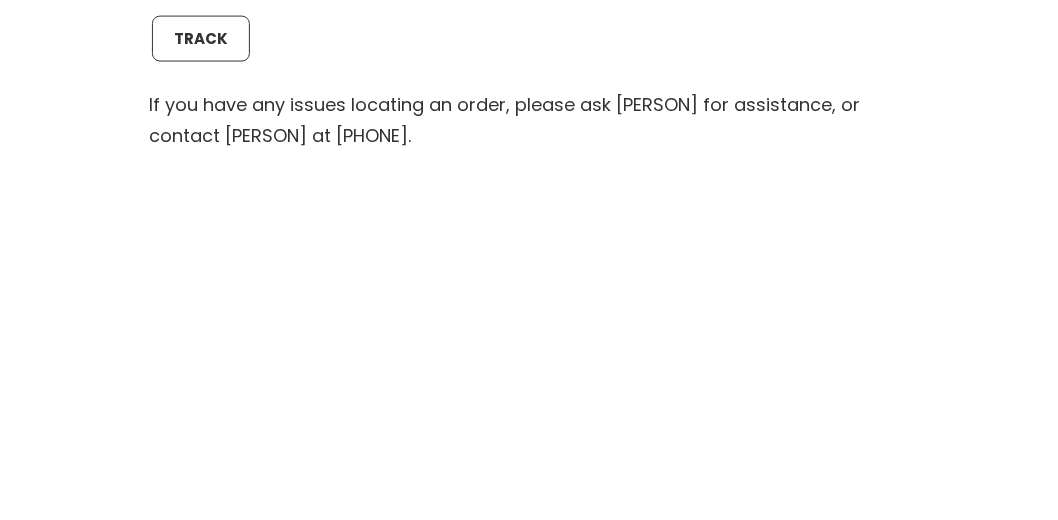 click on "To track your order please enter your Order ID in the box below and press the "Track" button. This was given to you on your receipt and in the confirmation email you should have received.
Order ID   	 Billing email
Track
If you have any issues locating an order, please ask [PERSON] for assistance, or contact [PERSON] at [PHONE]." at bounding box center [529, 370] 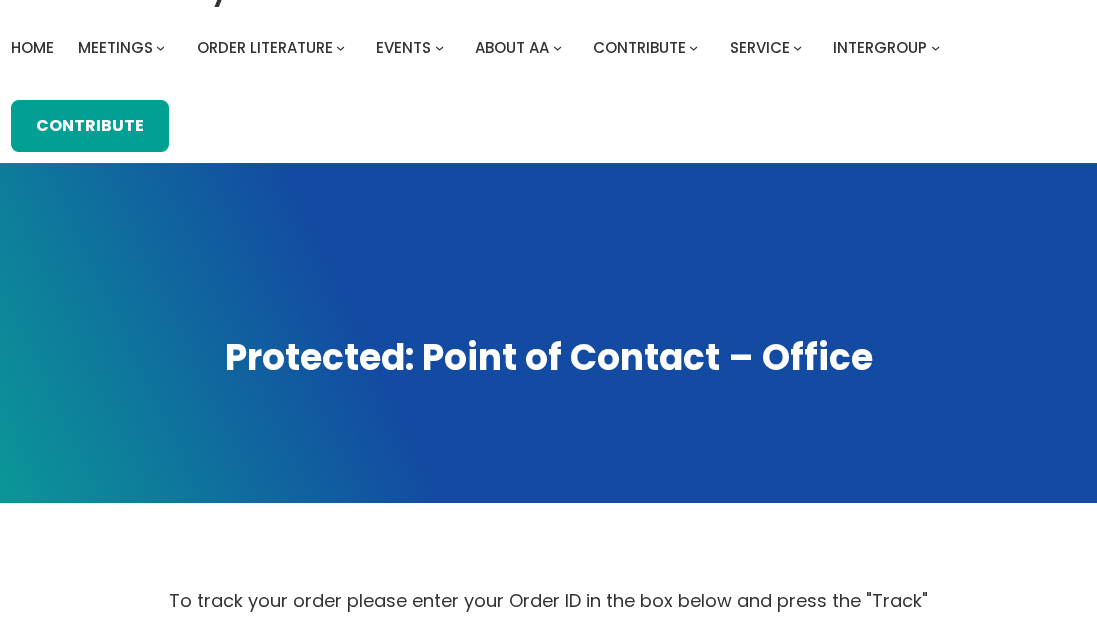 scroll, scrollTop: 0, scrollLeft: 0, axis: both 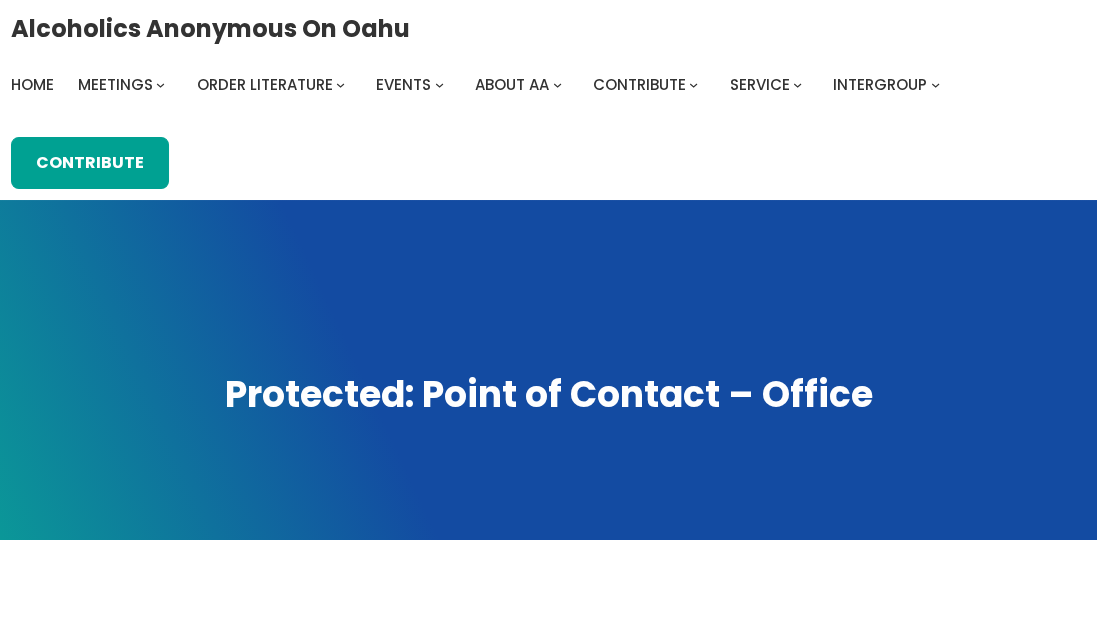 click on "Alcoholics Anonymous on Oahu
Home Meetings Physical Meetings Online Meetings Printable Meeting Schedules A.A. Meeting Add/Change Form Virtual Meeting Help verify attendance Order Literature Available Links: Big Book How It Works Literature Order Form The Promises Traditions Checklist 12 Traditions ORDER FORM My account My Cart Events Calendar Submit Your Event AA related events will be posted provided that they conform to the Twelve Traditions. Acceptable events would include but not be limited to the following: 1. Intergroup events (Founders Day, I.G. Round-up) 2. Area events 3. District events (alcathons) 4. Registered Homegroup events (dances, campouts, picnics) 5. AA Conventions or Conferences provided they have no outside affiliations. [contact-form 2 “Event”] About AA What Is A.A. Contribute BY Credit card BY CHECK 7th Tradition Best Practices Group Treasurer Template Service Accessibilities Area Committees 24 Hour Helpline 12 Step Work" at bounding box center (549, 100) 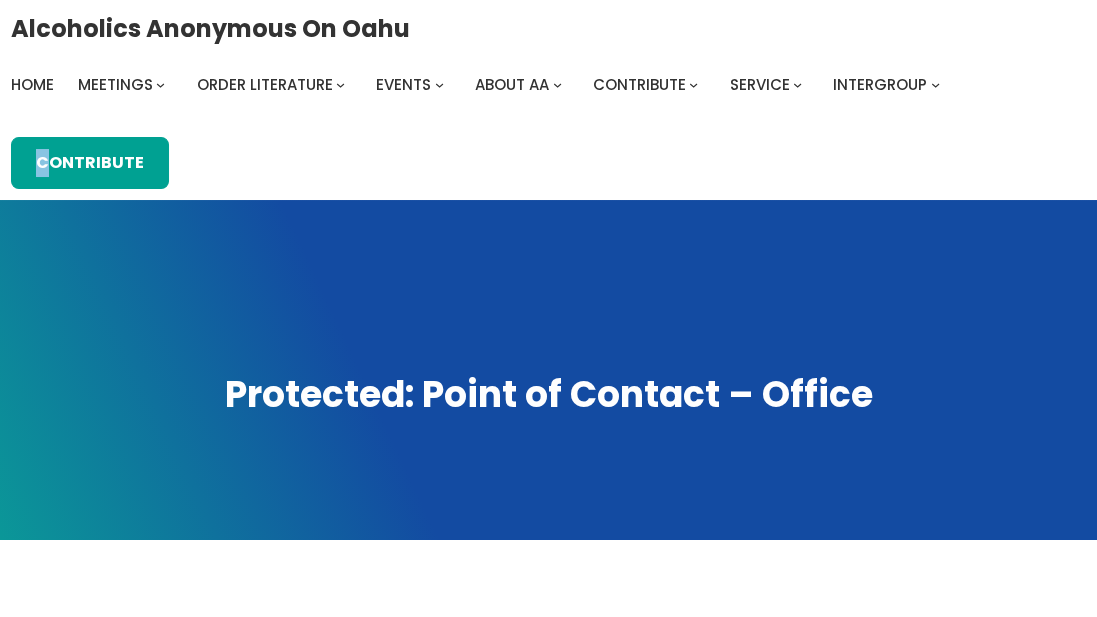 click on "Alcoholics Anonymous on Oahu
Home Meetings Physical Meetings Online Meetings Printable Meeting Schedules A.A. Meeting Add/Change Form Virtual Meeting Help verify attendance Order Literature Available Links: Big Book How It Works Literature Order Form The Promises Traditions Checklist 12 Traditions ORDER FORM My account My Cart Events Calendar Submit Your Event AA related events will be posted provided that they conform to the Twelve Traditions. Acceptable events would include but not be limited to the following: 1. Intergroup events (Founders Day, I.G. Round-up) 2. Area events 3. District events (alcathons) 4. Registered Homegroup events (dances, campouts, picnics) 5. AA Conventions or Conferences provided they have no outside affiliations. [contact-form 2 “Event”] About AA What Is A.A. Contribute BY Credit card BY CHECK 7th Tradition Best Practices Group Treasurer Template Service Accessibilities Area Committees 24 Hour Helpline 12 Step Work" at bounding box center [549, 100] 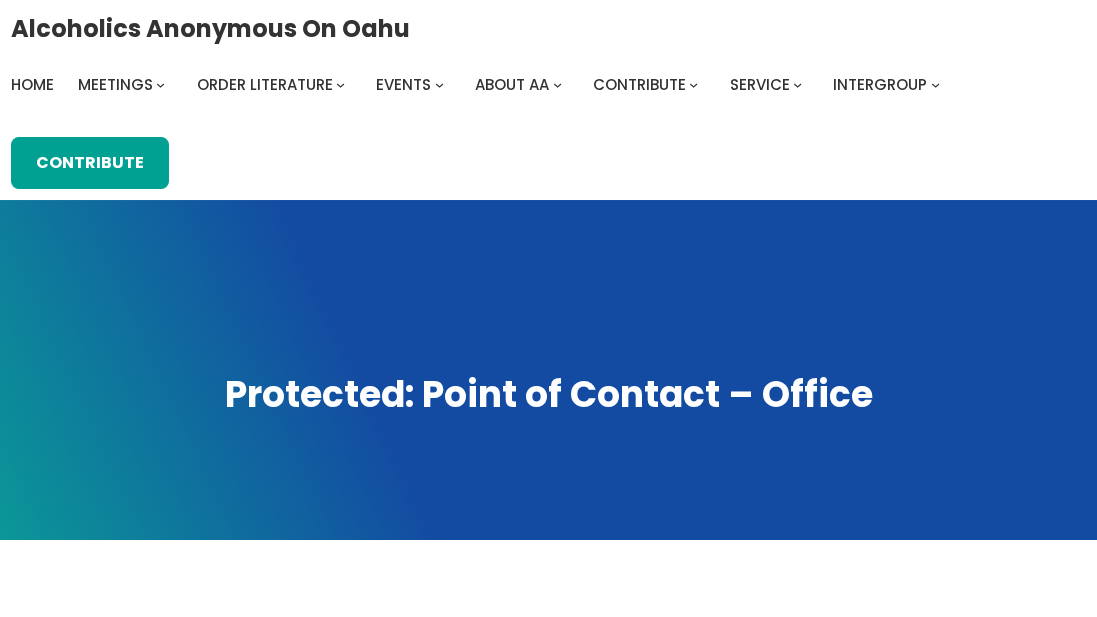 click on "Alcoholics Anonymous on Oahu
Home Meetings Physical Meetings Online Meetings Printable Meeting Schedules A.A. Meeting Add/Change Form Virtual Meeting Help verify attendance Order Literature Available Links: Big Book How It Works Literature Order Form The Promises Traditions Checklist 12 Traditions ORDER FORM My account My Cart Events Calendar Submit Your Event AA related events will be posted provided that they conform to the Twelve Traditions. Acceptable events would include but not be limited to the following: 1. Intergroup events (Founders Day, I.G. Round-up) 2. Area events 3. District events (alcathons) 4. Registered Homegroup events (dances, campouts, picnics) 5. AA Conventions or Conferences provided they have no outside affiliations. [contact-form 2 “Event”] About AA What Is A.A. Contribute BY Credit card BY CHECK 7th Tradition Best Practices Group Treasurer Template Service Accessibilities Area Committees 24 Hour Helpline 12 Step Work" at bounding box center [549, 100] 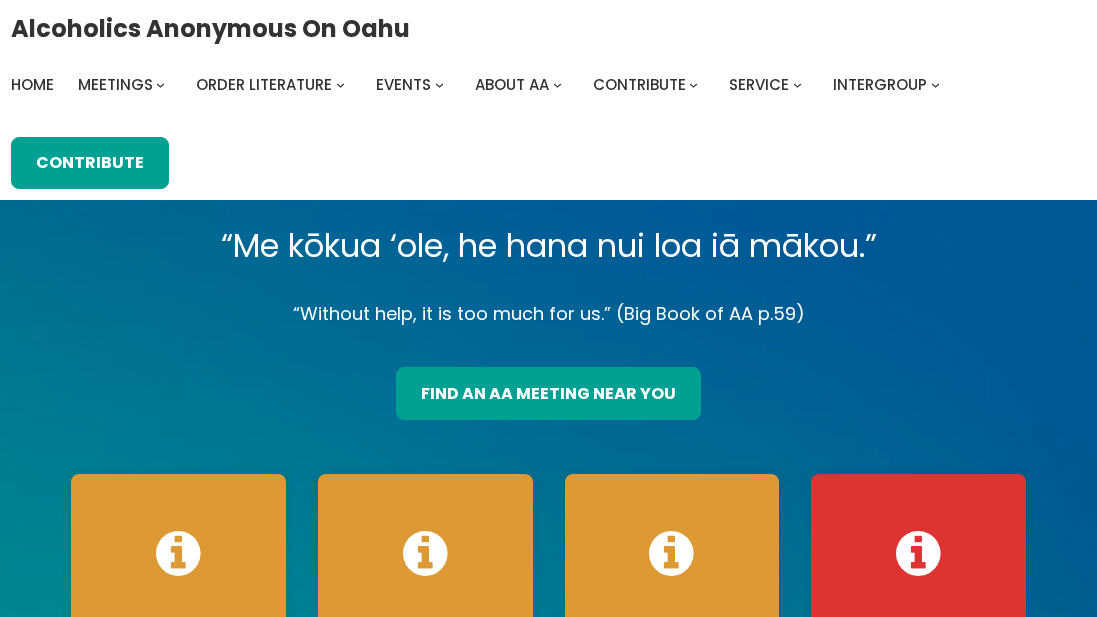 scroll, scrollTop: 0, scrollLeft: 0, axis: both 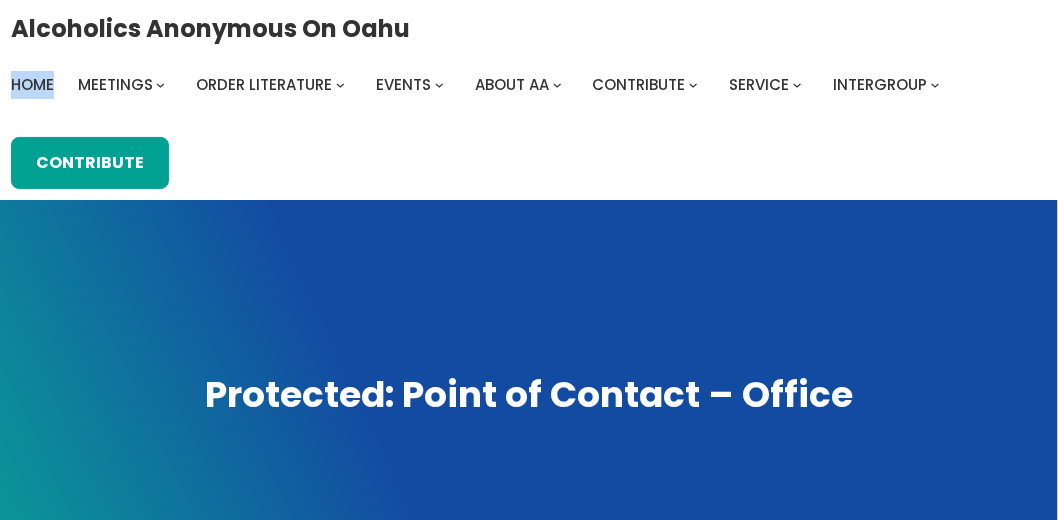 drag, startPoint x: 37, startPoint y: 92, endPoint x: 423, endPoint y: 170, distance: 393.80197 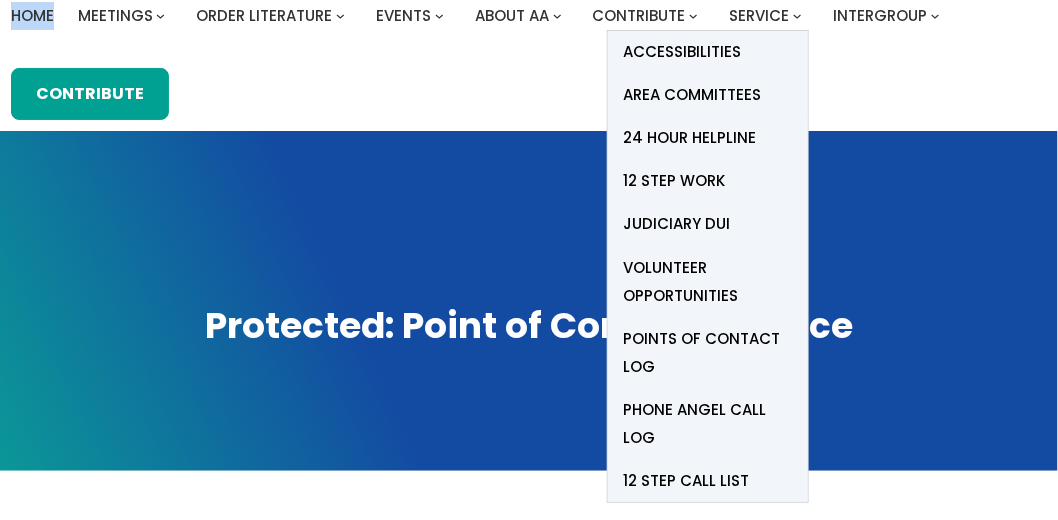 scroll, scrollTop: 71, scrollLeft: 0, axis: vertical 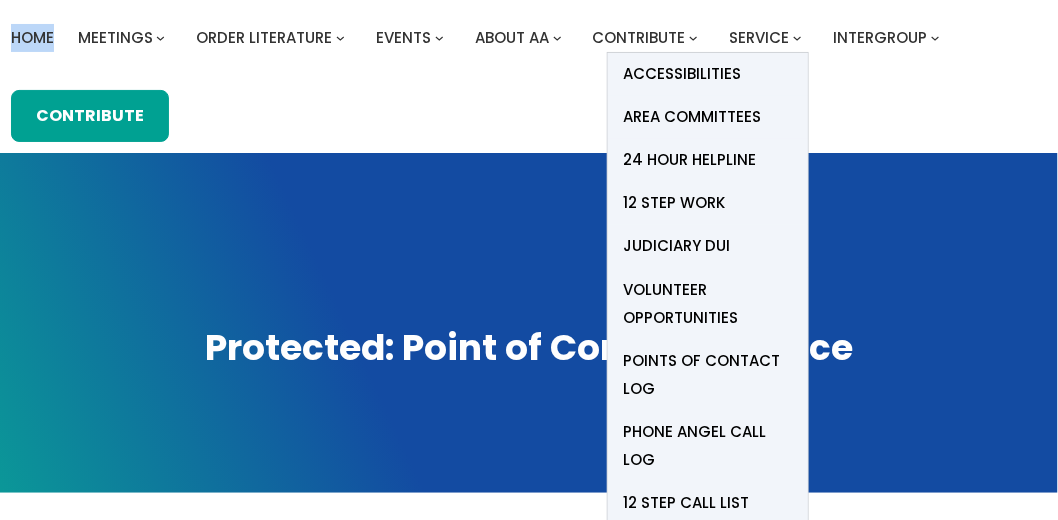 click on "Alcoholics Anonymous on Oahu
Home Meetings Physical Meetings Online Meetings Printable Meeting Schedules A.A. Meeting Add/Change Form Virtual Meeting Help verify attendance Order Literature Available Links: Big Book How It Works Literature Order Form The Promises Traditions Checklist 12 Traditions ORDER FORM My account My Cart Events Calendar Submit Your Event AA related events will be posted provided that they conform to the Twelve Traditions. Acceptable events would include but not be limited to the following: 1. Intergroup events (Founders Day, I.G. Round-up) 2. Area events 3. District events (alcathons) 4. Registered Homegroup events (dances, campouts, picnics) 5. AA Conventions or Conferences provided they have no outside affiliations. [contact-form 2 “Event”] About AA What Is A.A. Contribute BY Credit card BY CHECK 7th Tradition Best Practices Group Treasurer Template Service Accessibilities Area Committees 24 Hour Helpline 12 Step Work" at bounding box center [529, 53] 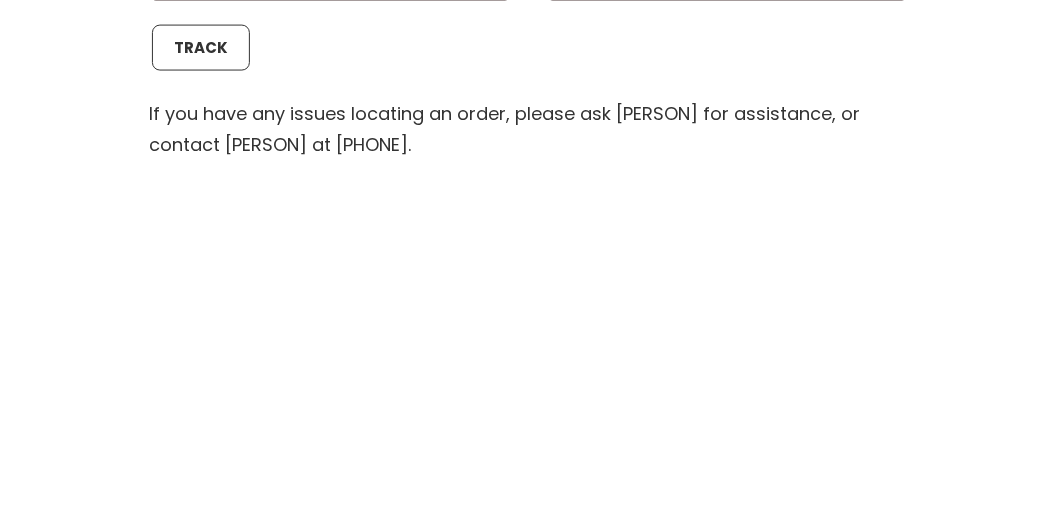 scroll, scrollTop: 835, scrollLeft: 0, axis: vertical 